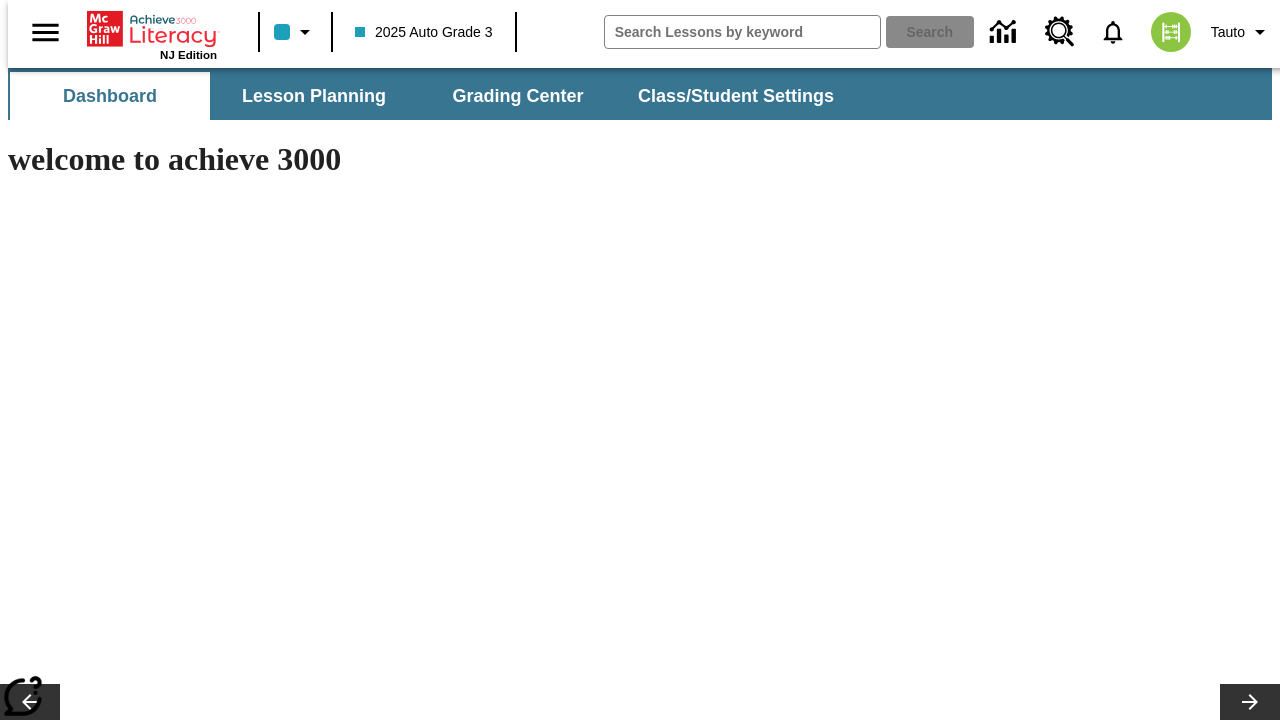 scroll, scrollTop: 0, scrollLeft: 0, axis: both 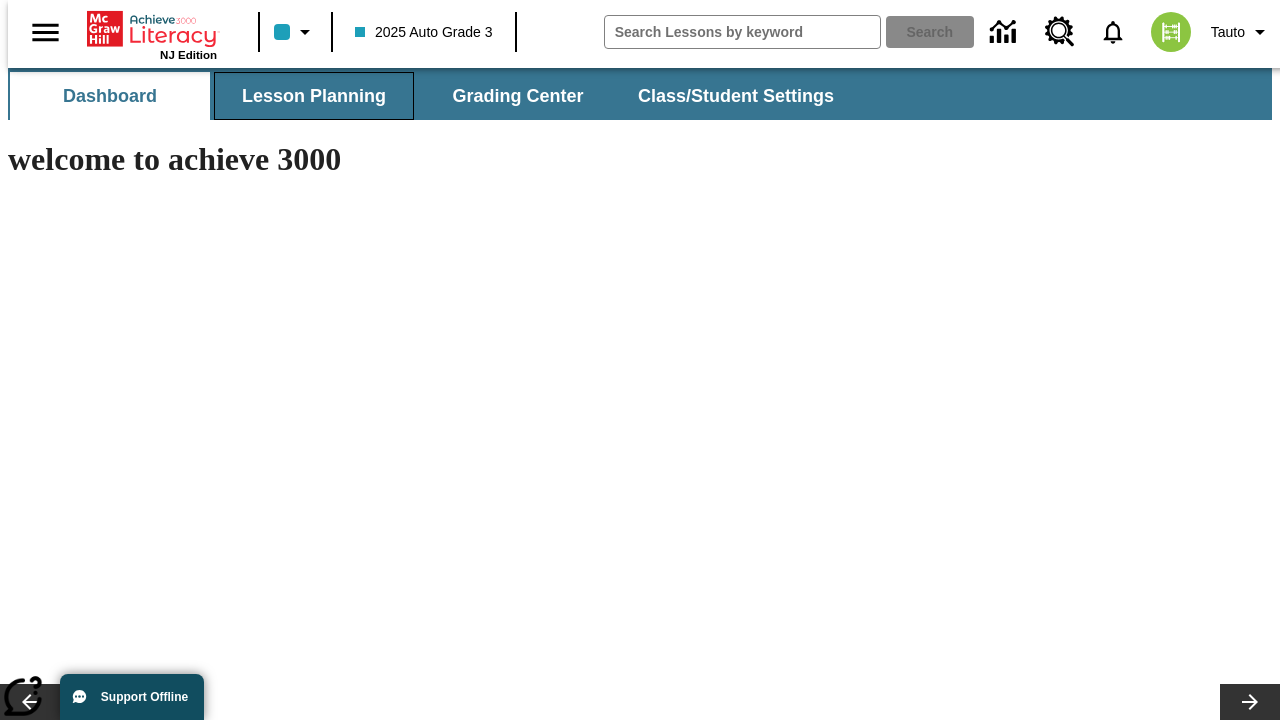 click on "Lesson Planning" at bounding box center (314, 96) 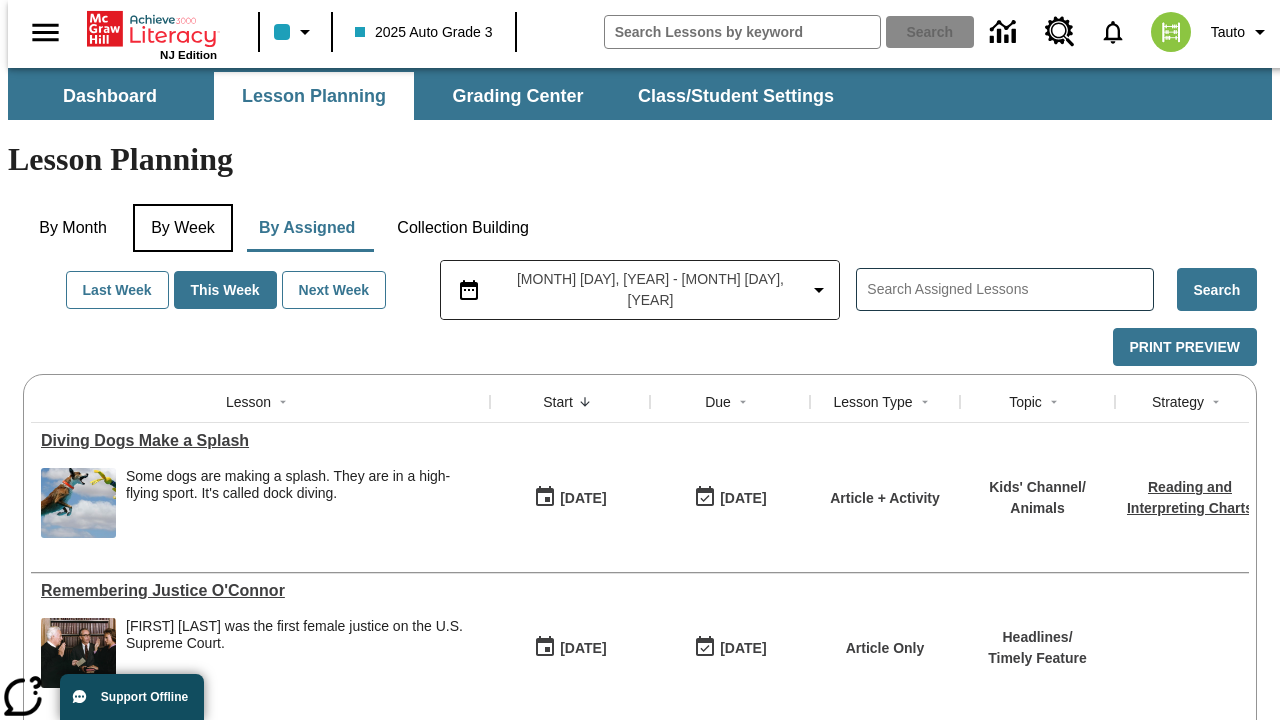 click on "By Week" at bounding box center (183, 228) 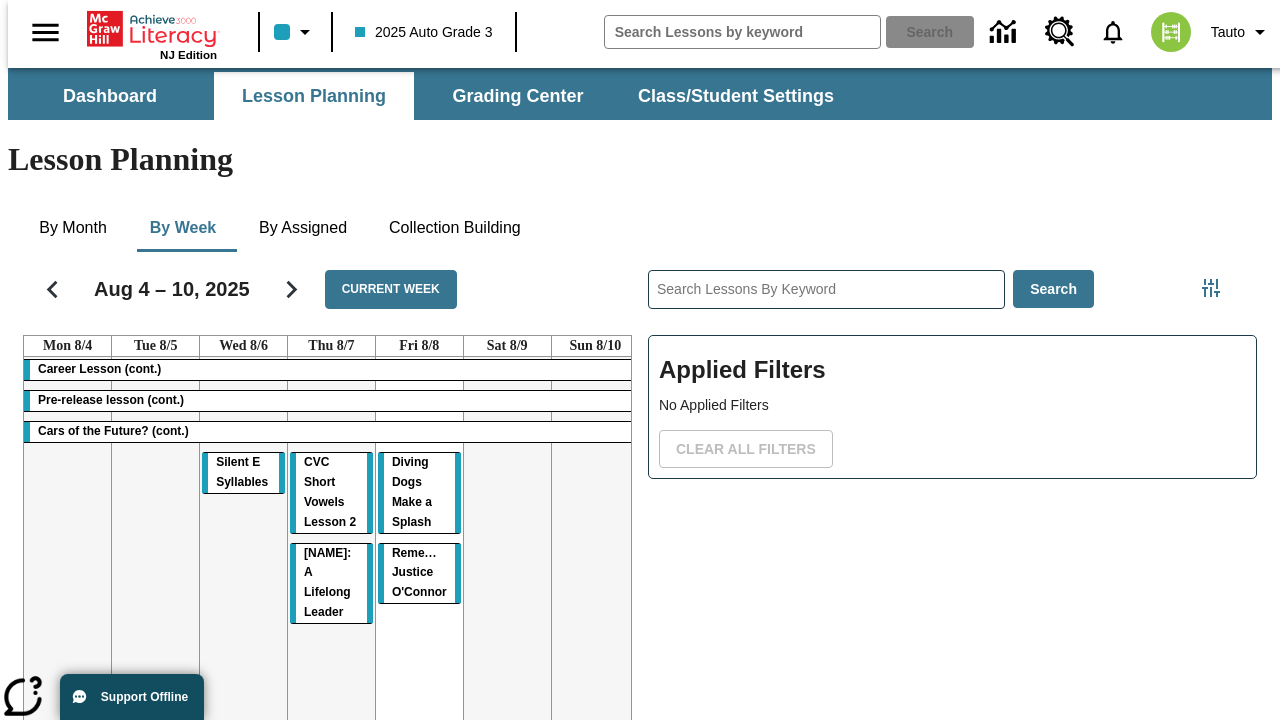 click on "[NAME]: A Lifelong Leader Diving Dogs Make a Splash Remembering Justice O'Connor" at bounding box center (331, 572) 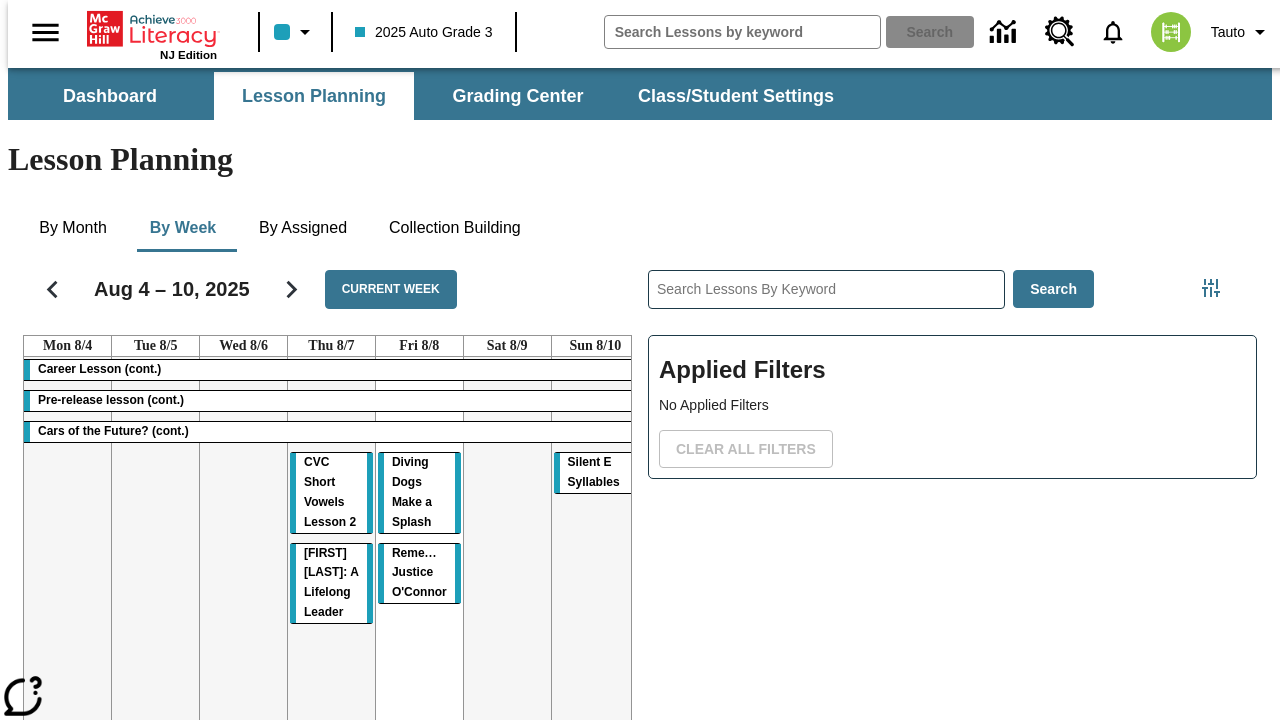 scroll, scrollTop: 0, scrollLeft: 0, axis: both 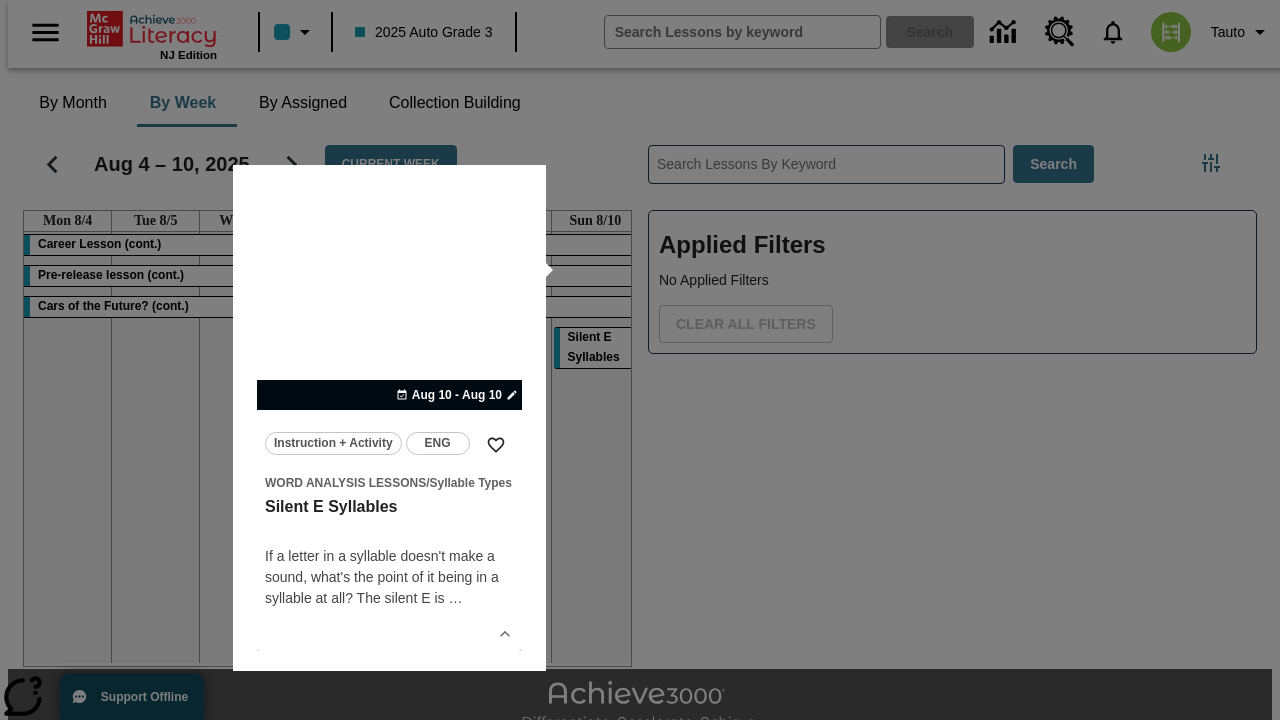 type 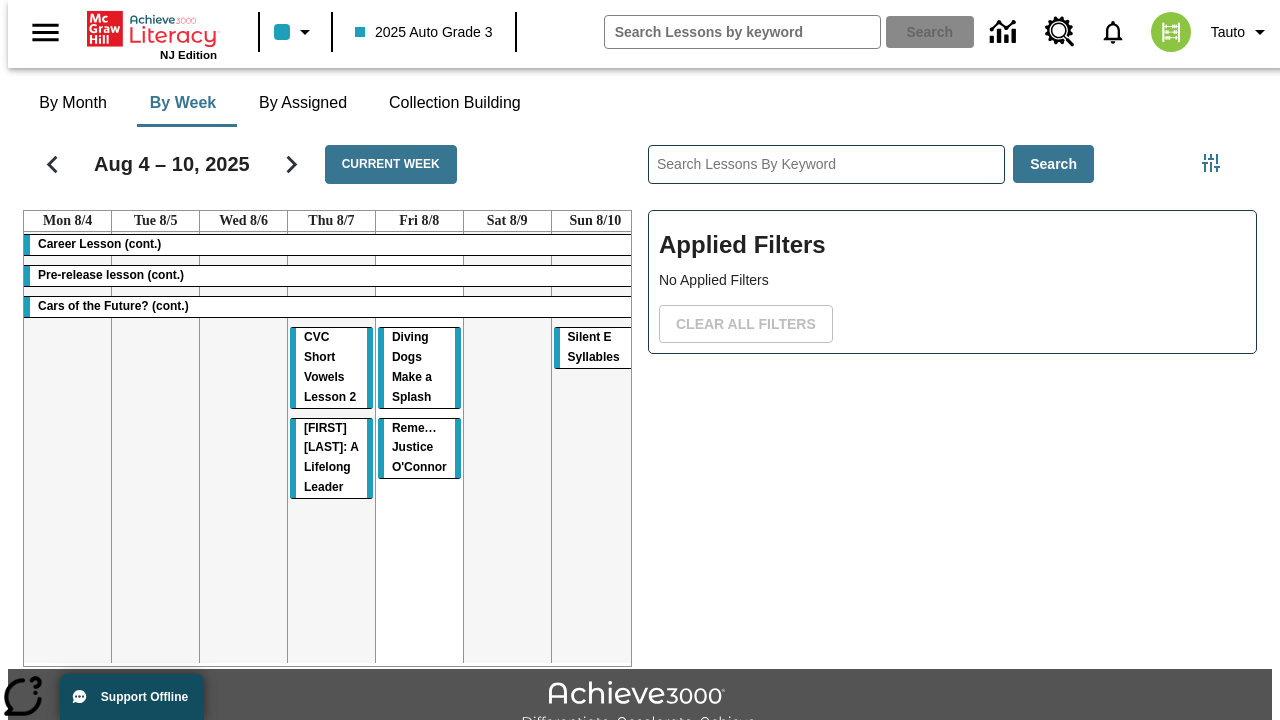 scroll, scrollTop: 0, scrollLeft: 0, axis: both 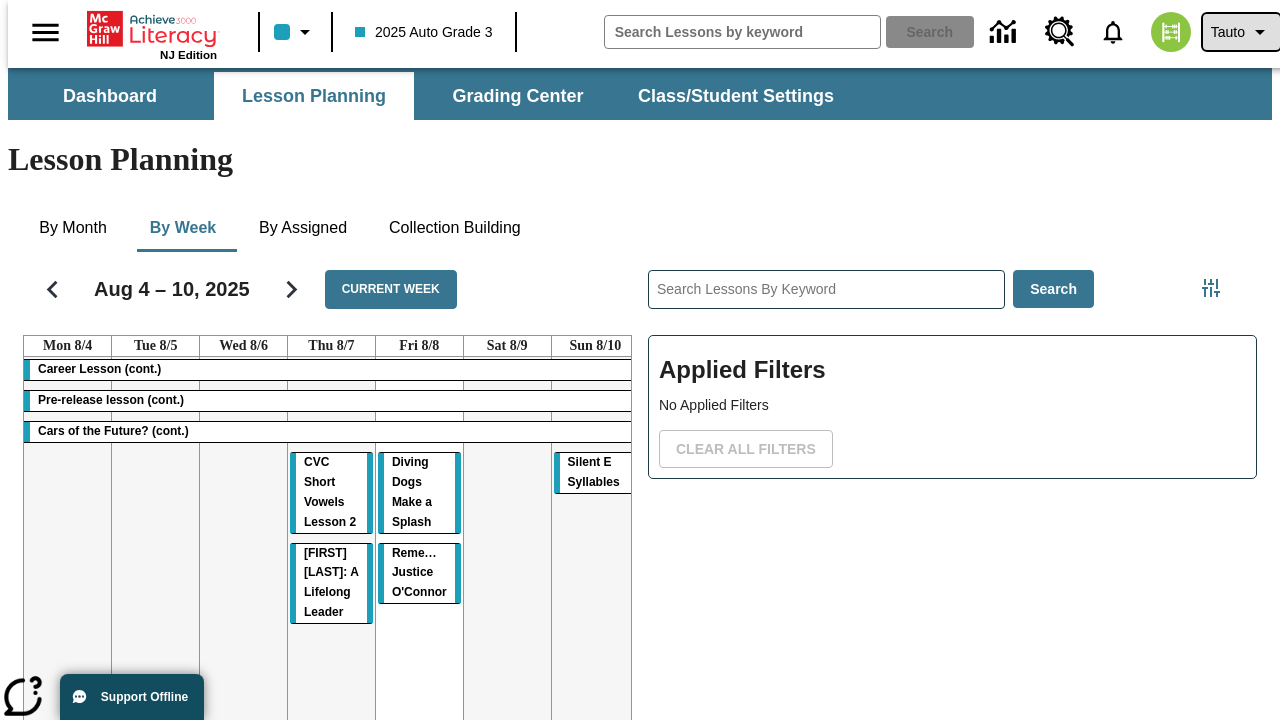 click on "Tauto" at bounding box center [1228, 32] 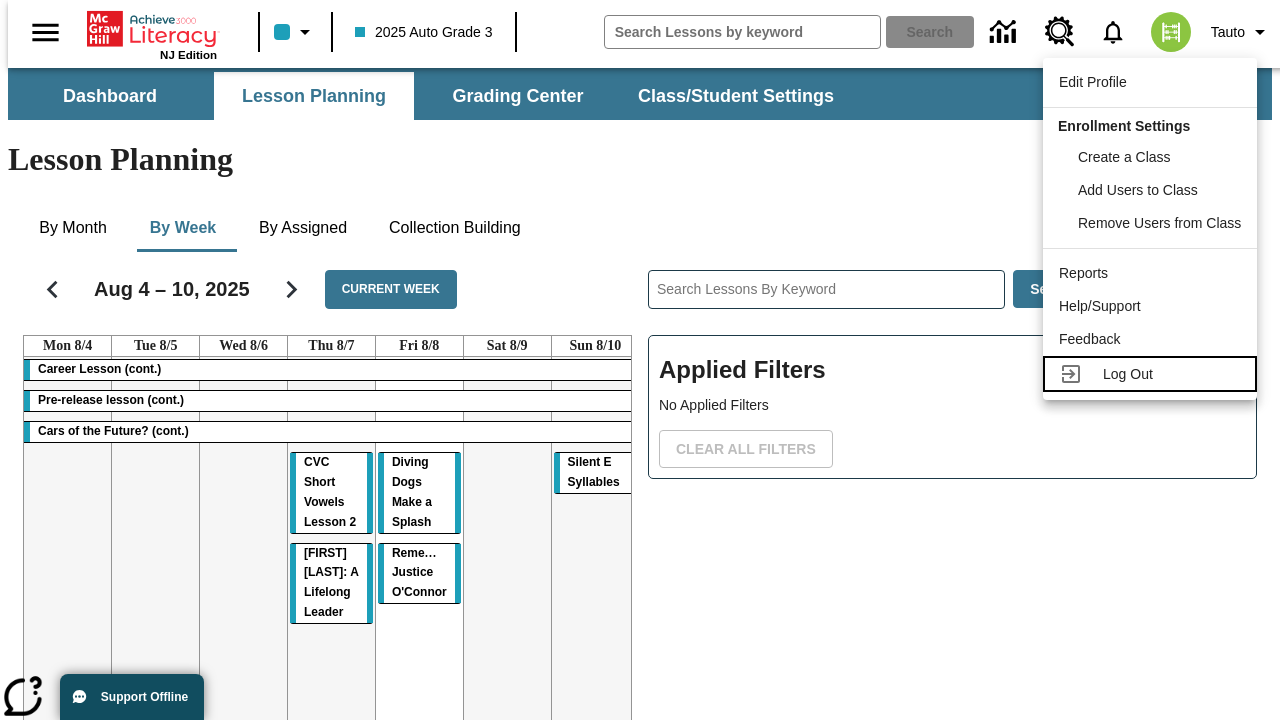 click on "Log Out" at bounding box center (1128, 374) 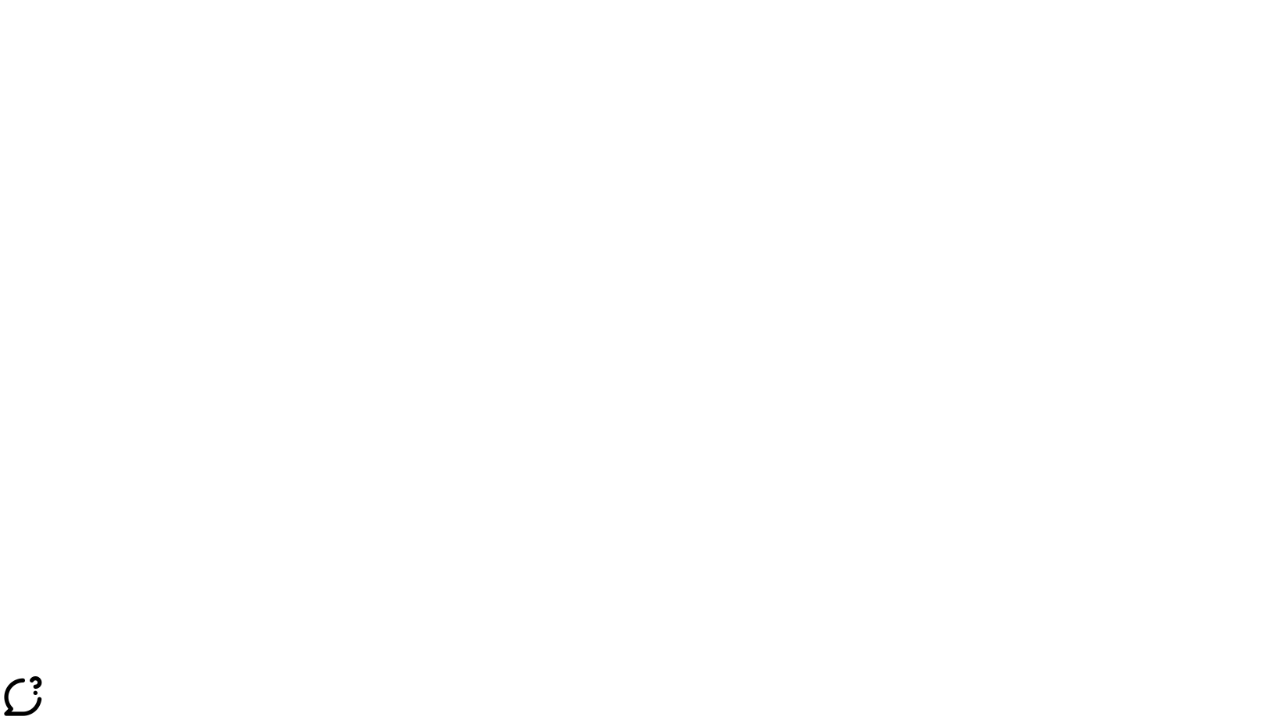 scroll, scrollTop: 0, scrollLeft: 0, axis: both 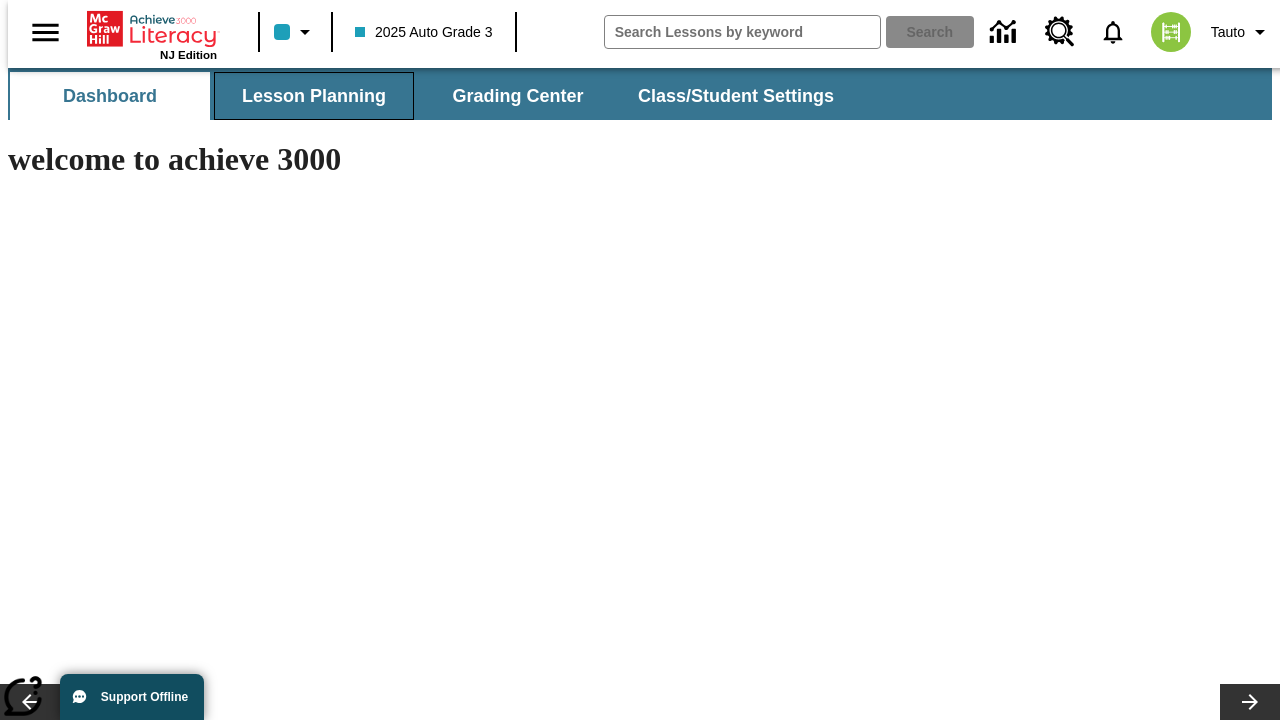click on "Lesson Planning" at bounding box center (314, 96) 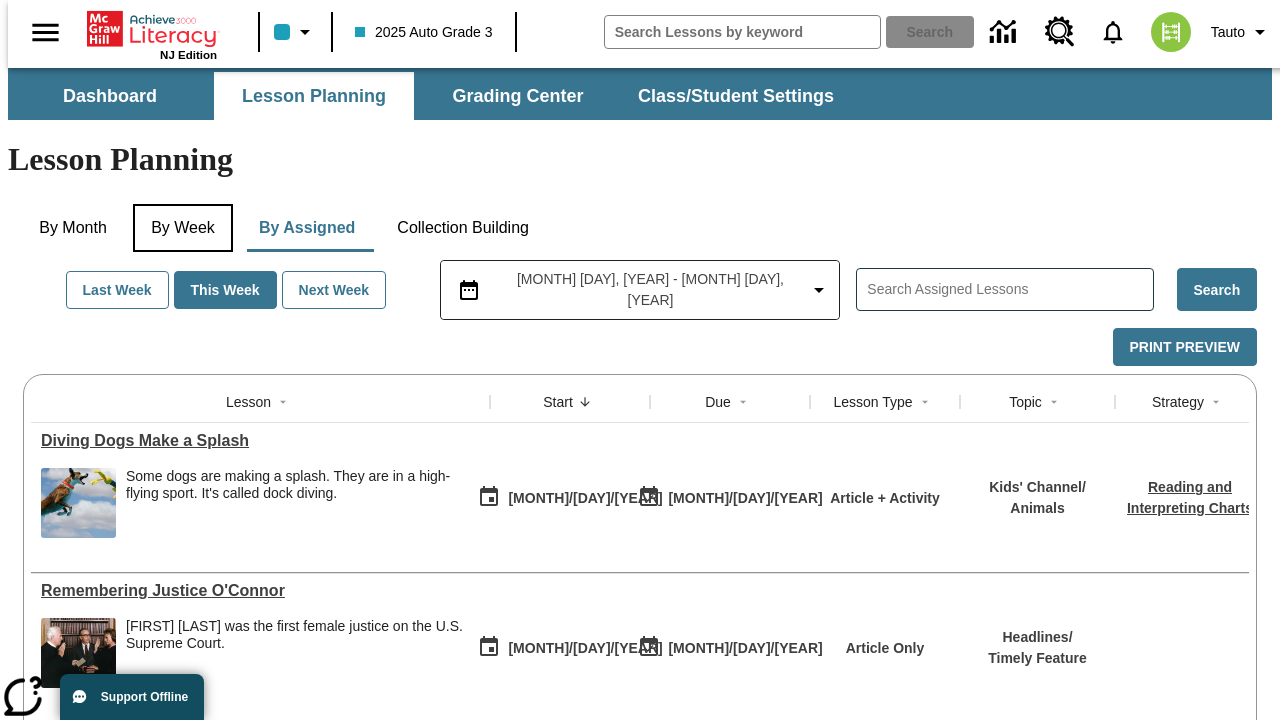 click on "By Week" at bounding box center (183, 228) 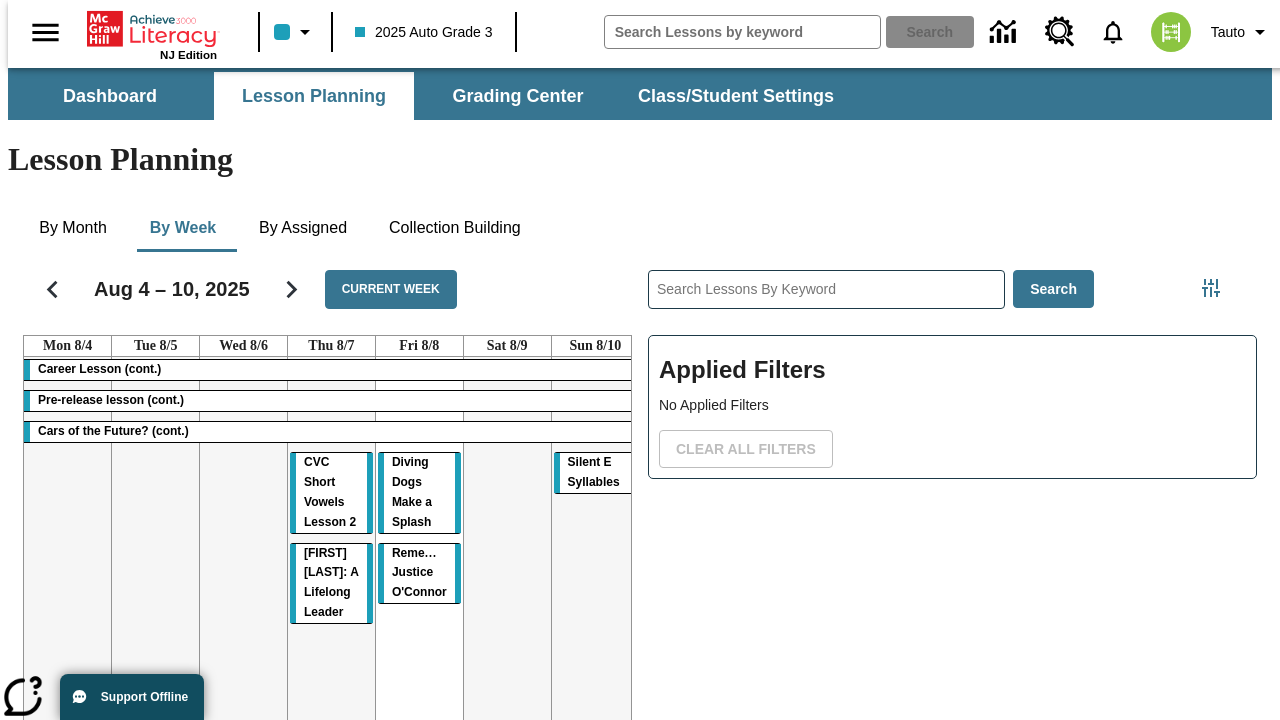 click on "Career Lesson (cont.) Pre-release lesson (cont.) Cars of the Future?  (cont.) CVC Short Vowels Lesson 2 Dianne Feinstein: A Lifelong Leader Diving Dogs Make a Splash Remembering Justice O'Connor Silent E Syllables" at bounding box center (331, 572) 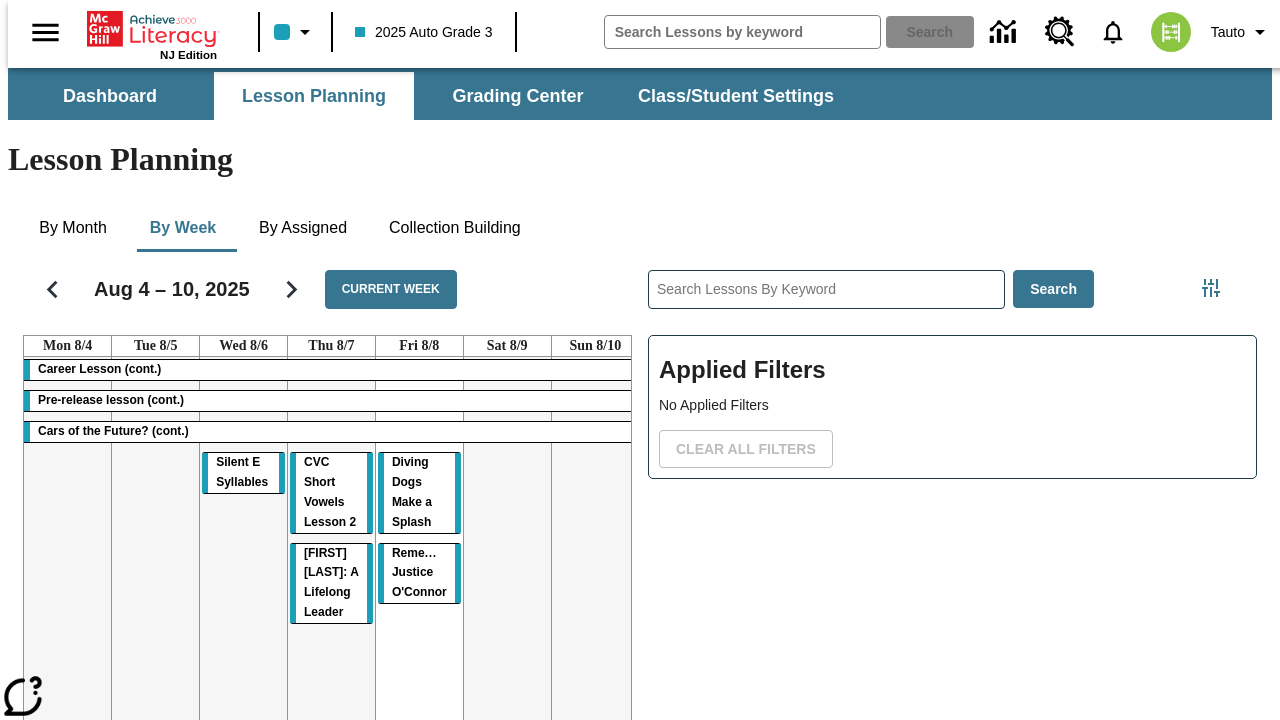scroll, scrollTop: 0, scrollLeft: 0, axis: both 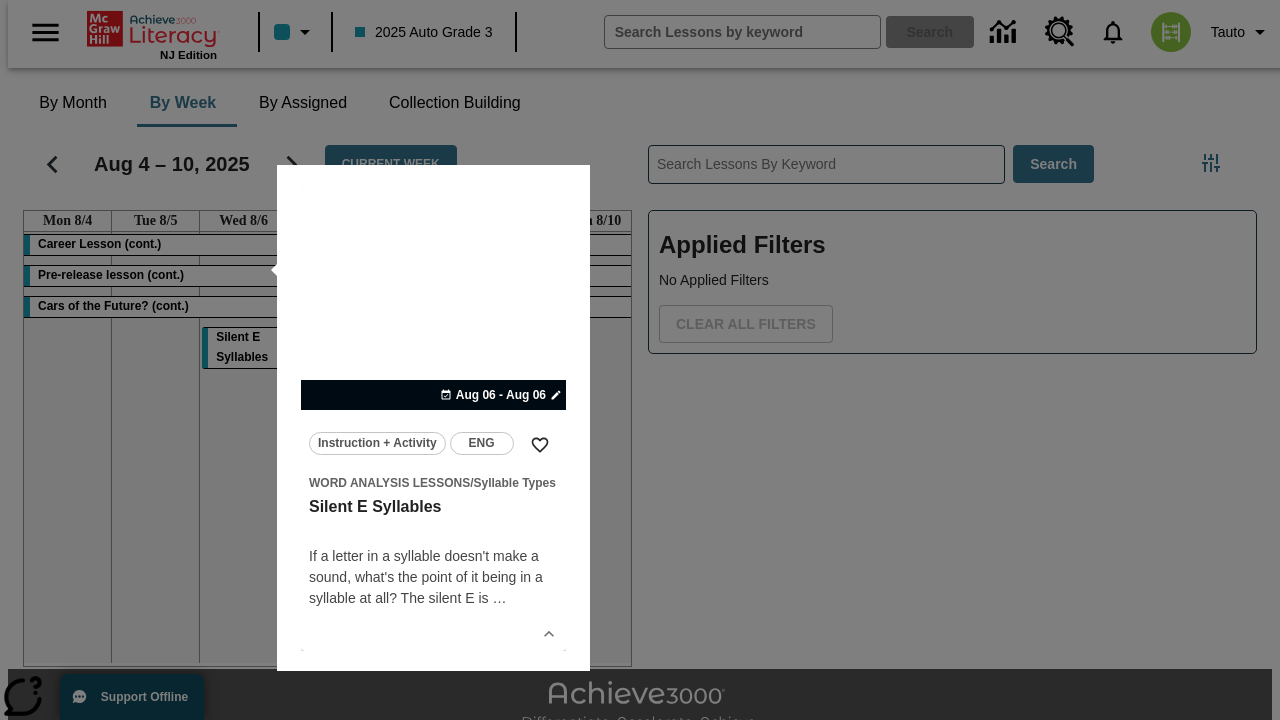 type 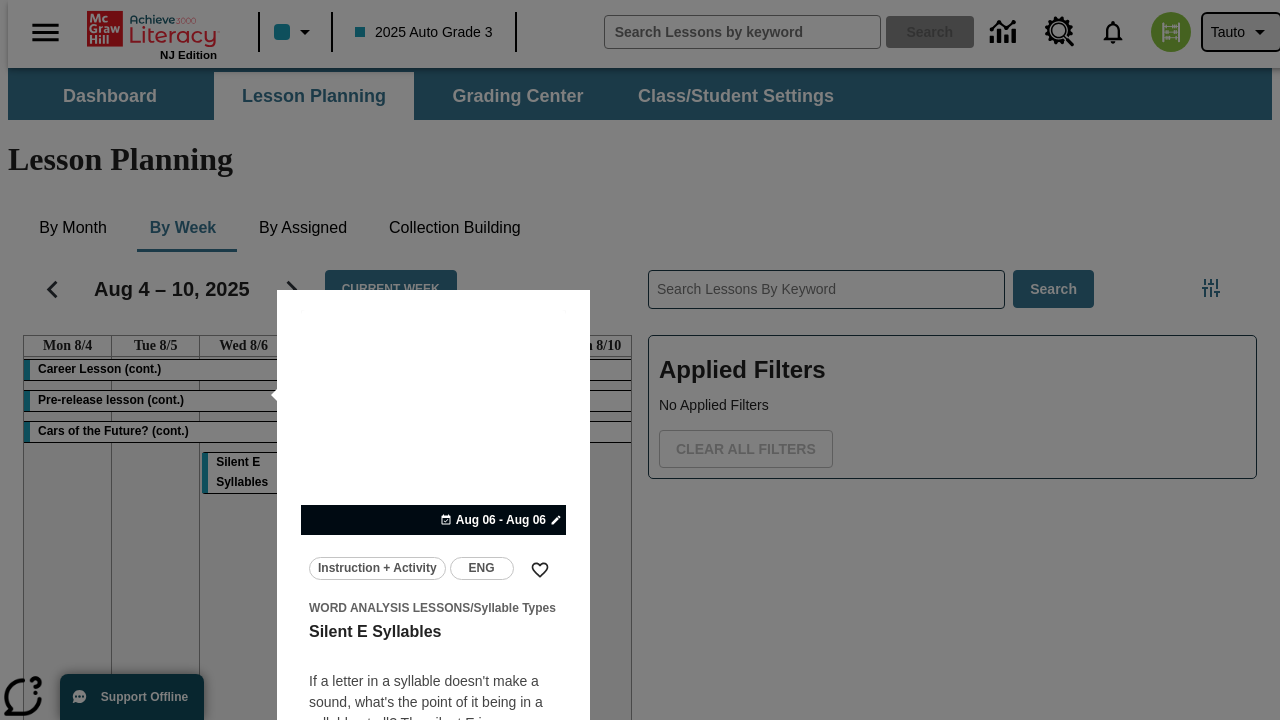 click on "Tauto" at bounding box center [1228, 32] 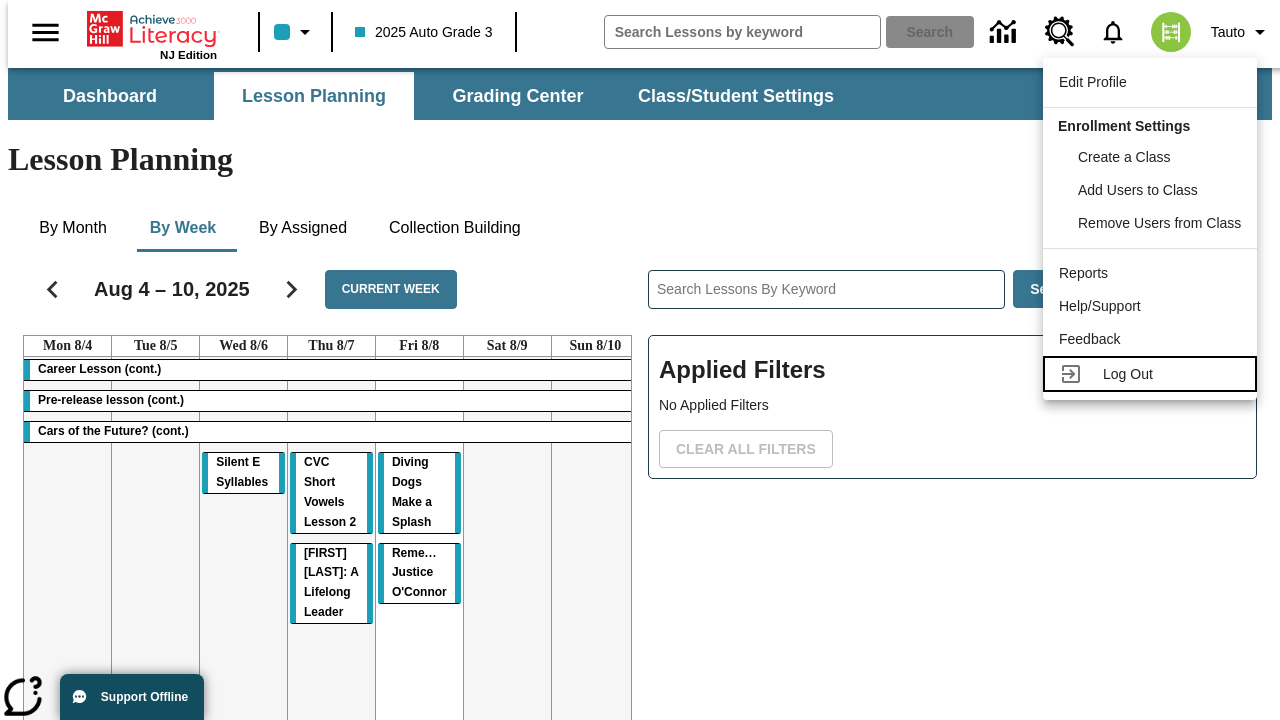click on "Log Out" at bounding box center (1128, 374) 